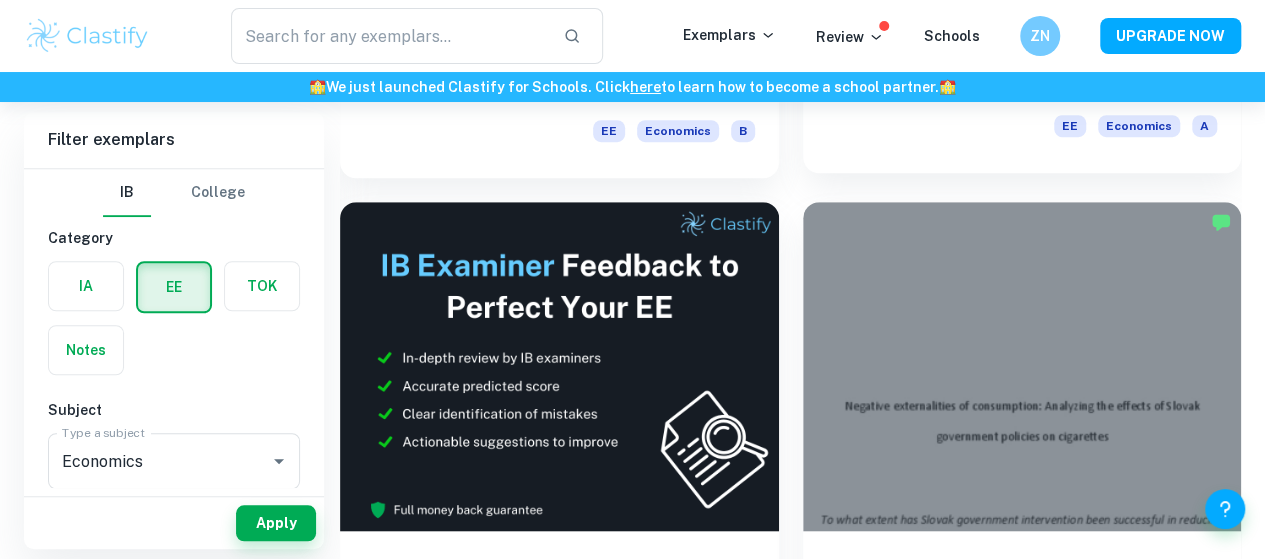 scroll, scrollTop: 586, scrollLeft: 0, axis: vertical 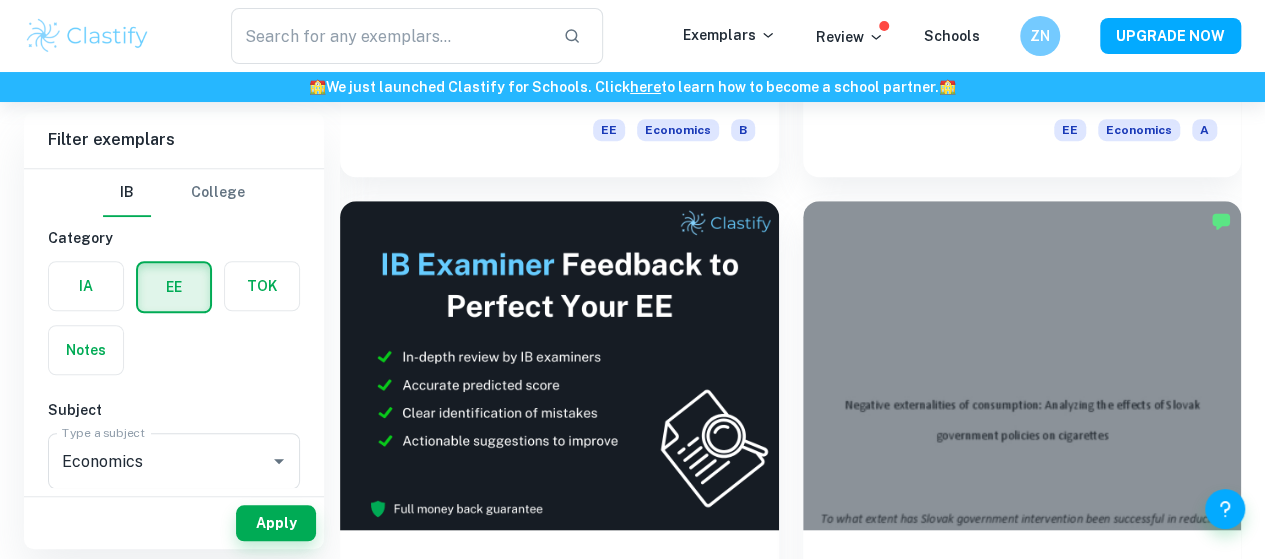 click on "To what extent did China’s tariffs on American seafood imports impact the export performance of Pakistani Seafood in China?" at bounding box center (559, 1123) 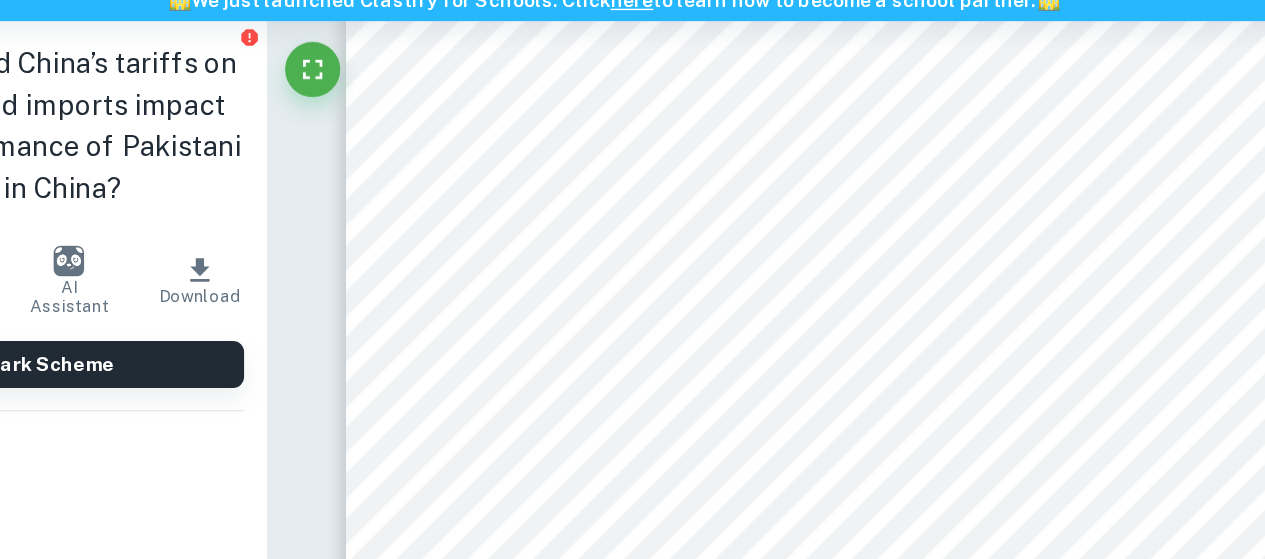 scroll, scrollTop: 1283, scrollLeft: 0, axis: vertical 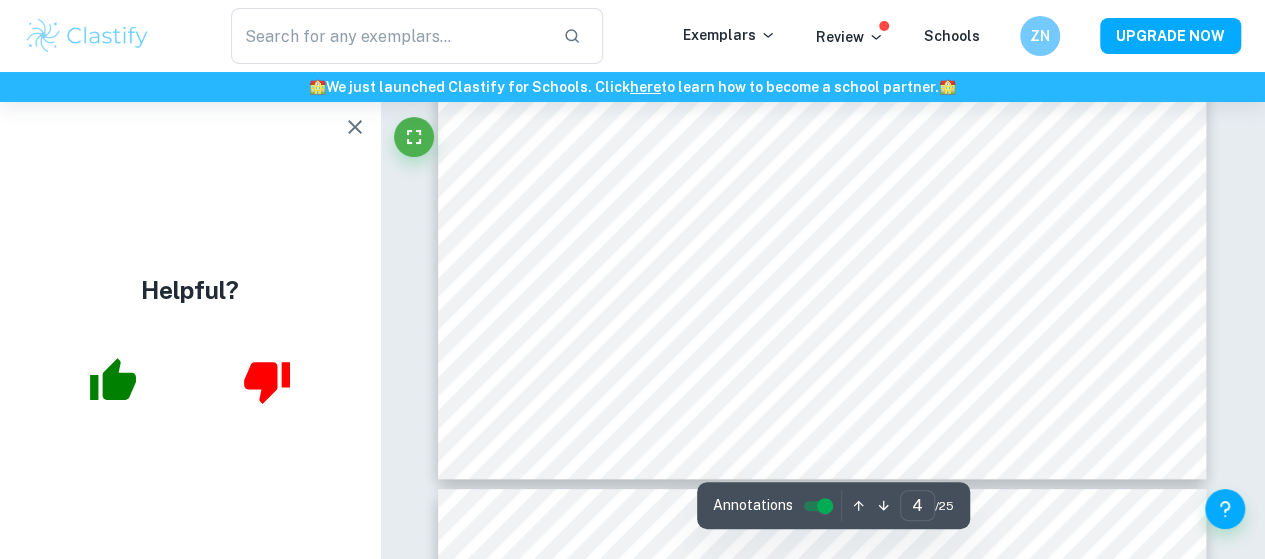 type on "5" 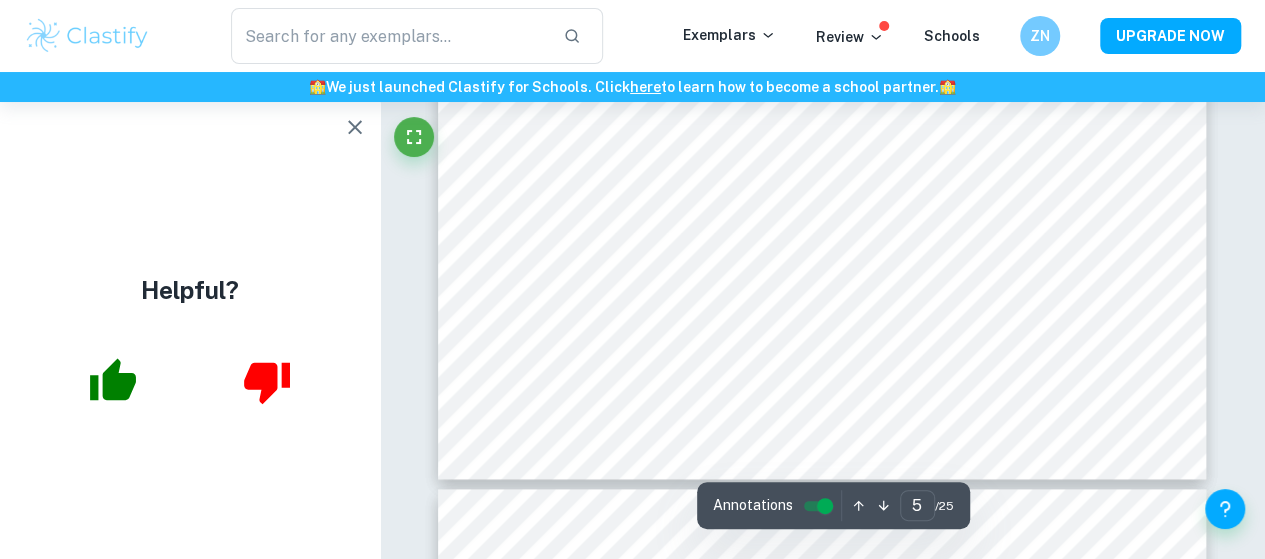 scroll, scrollTop: 4899, scrollLeft: 0, axis: vertical 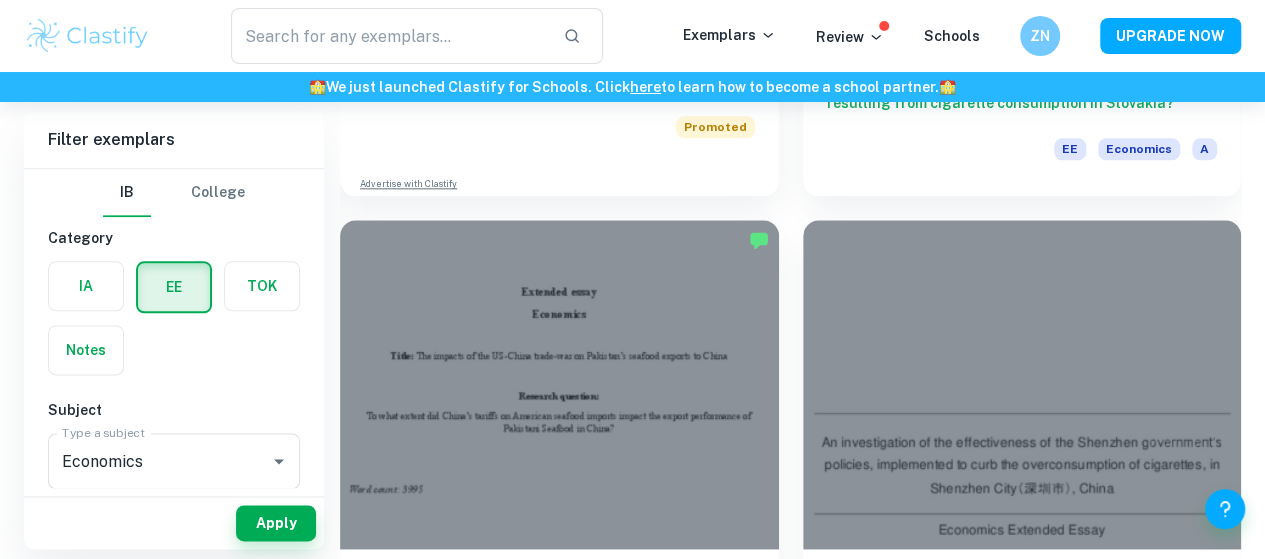click on "To what extent did the Hungarian government's implementation of price caps on fuel reduce high inflation in Hungary between March 2021 and March 2023?" at bounding box center (559, 1674) 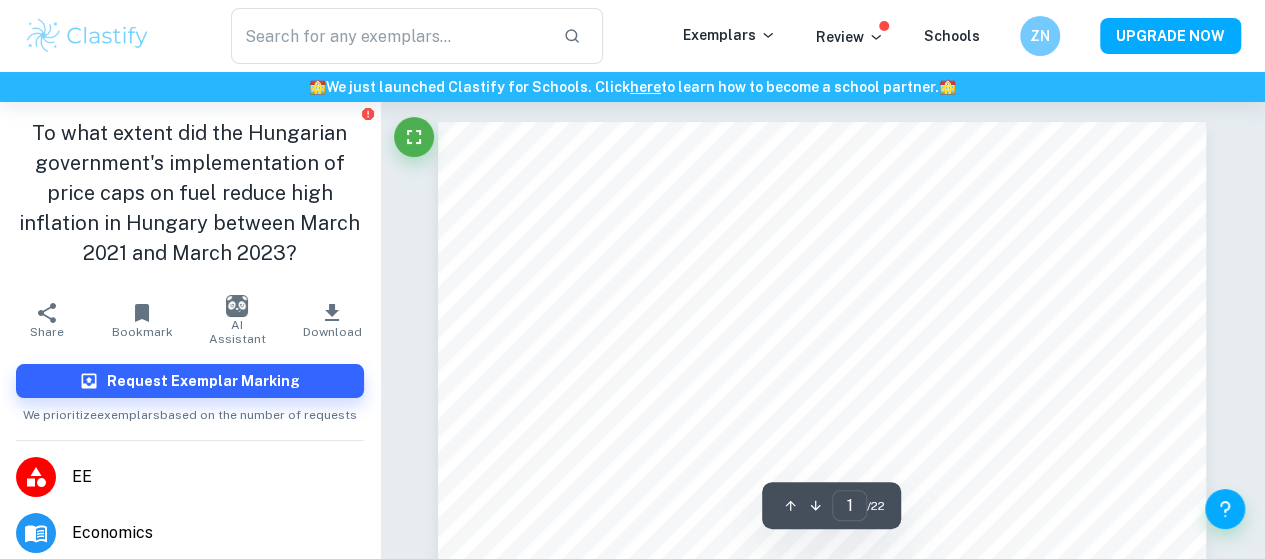 scroll, scrollTop: 392, scrollLeft: 0, axis: vertical 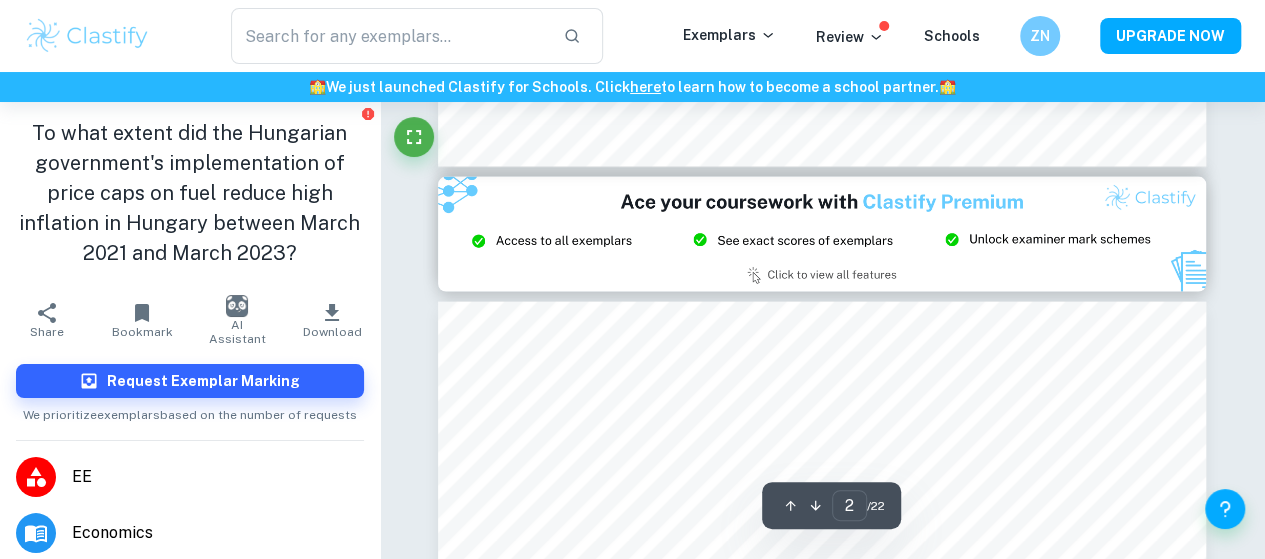 type on "3" 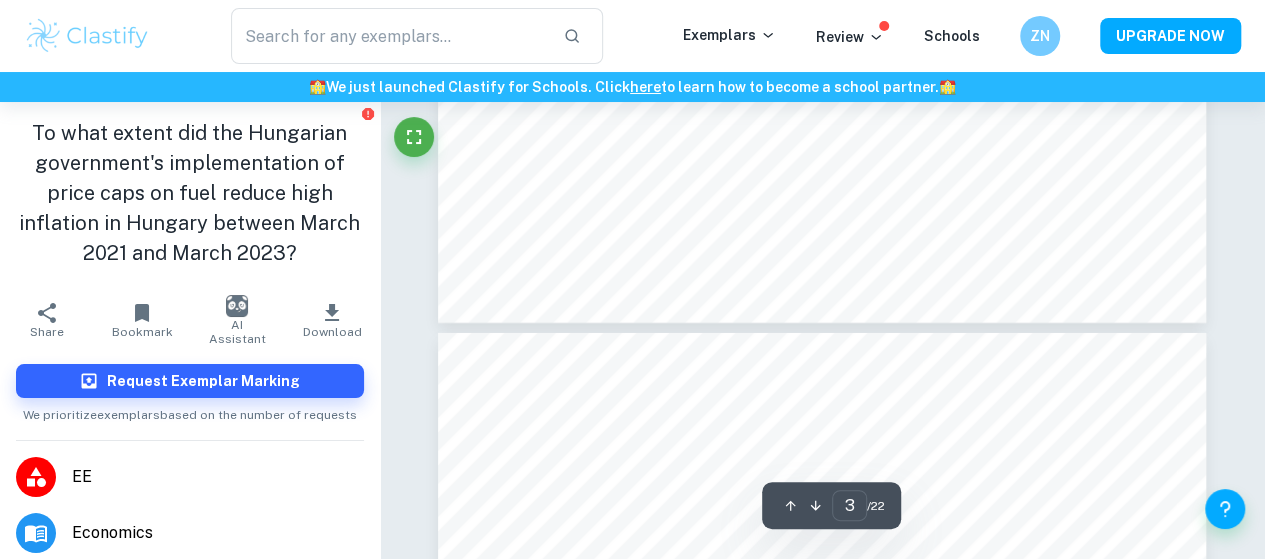 scroll, scrollTop: 3049, scrollLeft: 0, axis: vertical 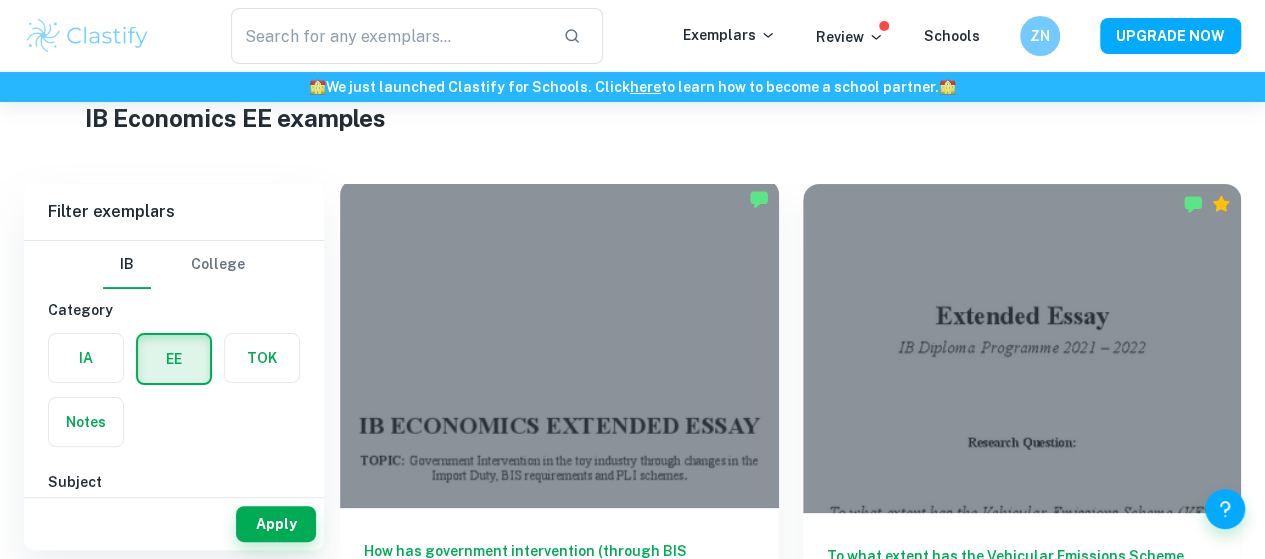 click on "How has government intervention (through BIS Requirements, PLI, and increased import duties) impacted the Toy Manufacturing industry in Mumbai (2019-2023)?" at bounding box center [559, 573] 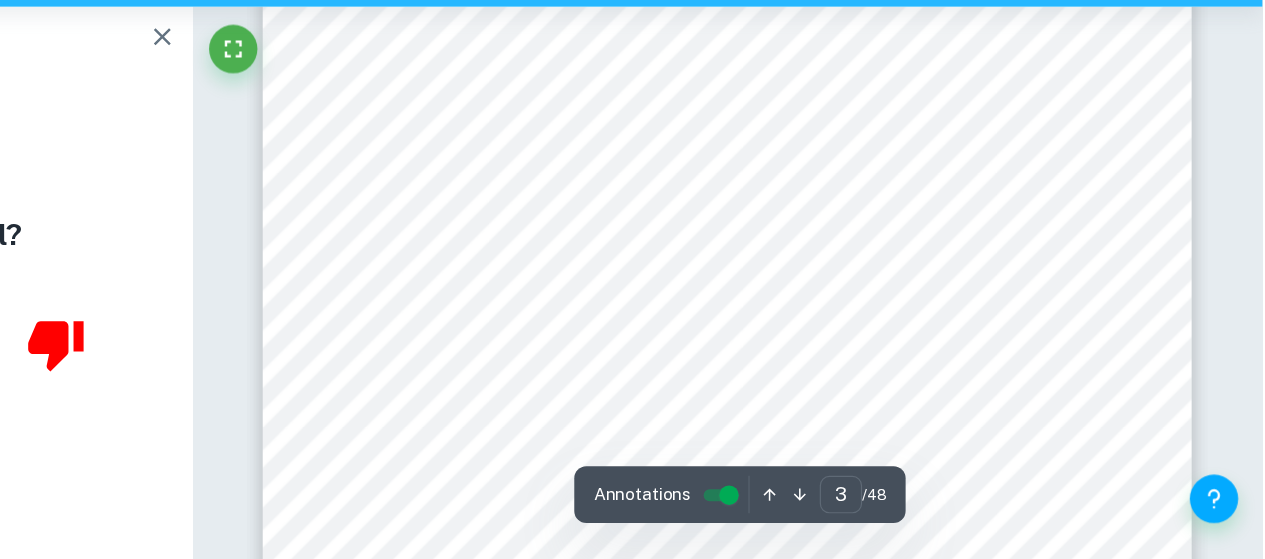 scroll, scrollTop: 2943, scrollLeft: 0, axis: vertical 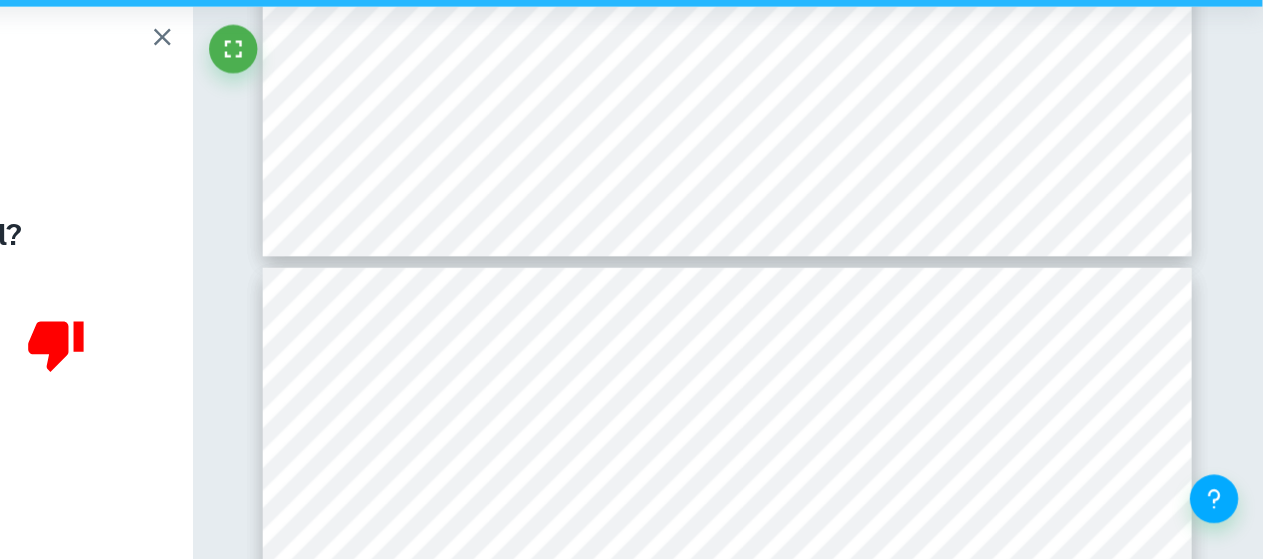 type on "4" 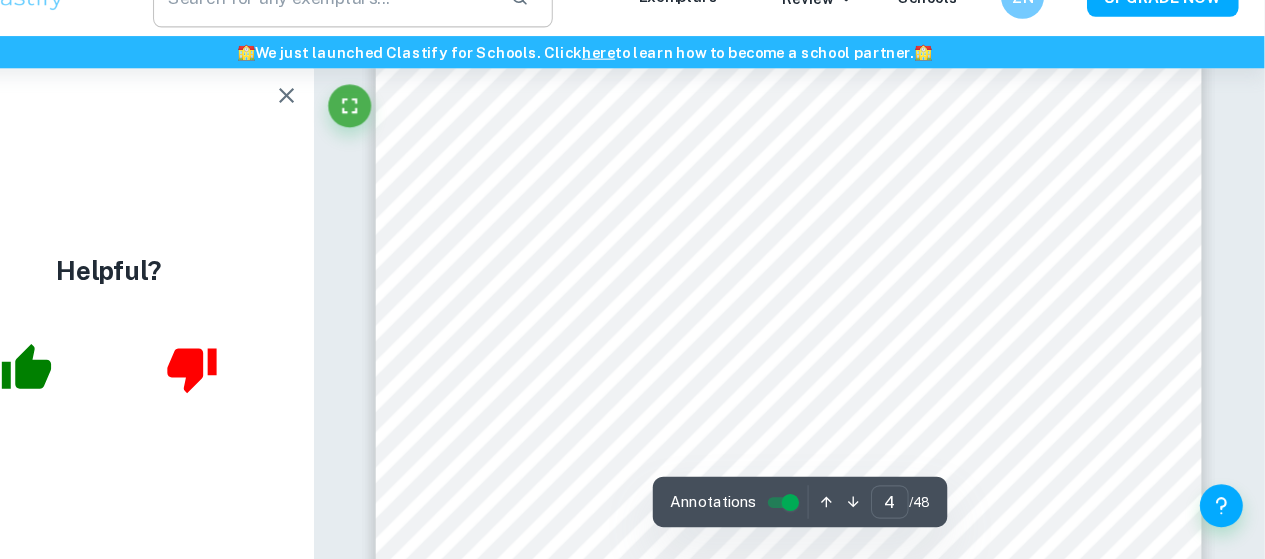 scroll, scrollTop: 3997, scrollLeft: 0, axis: vertical 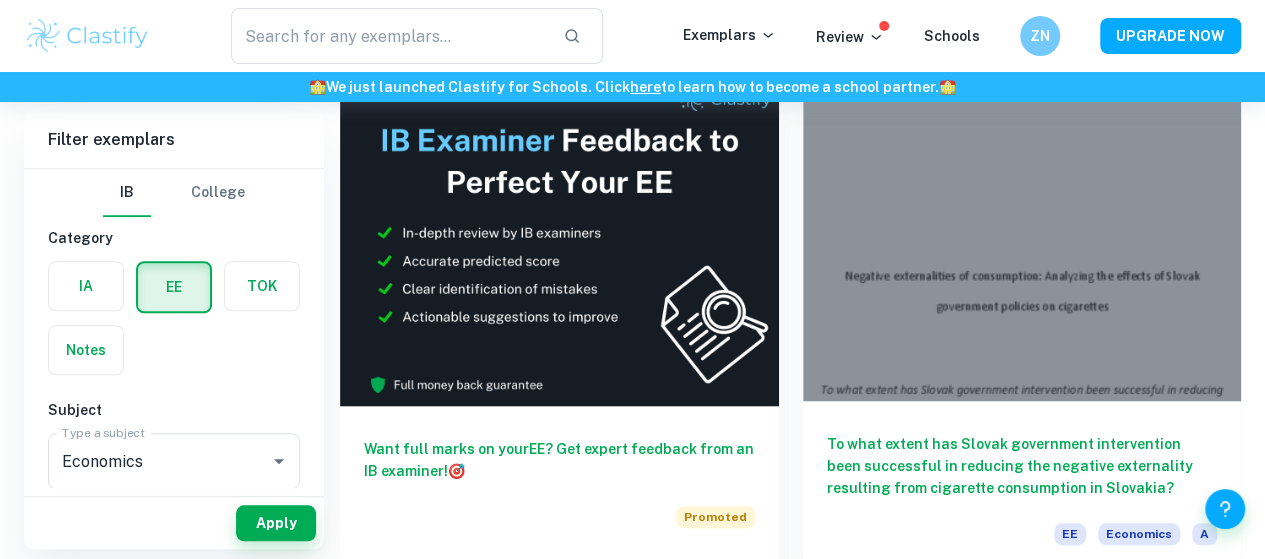 click on "To what extent has Slovak government intervention been successful in reducing the negative externality resulting from cigarette consumption in Slovakia?" at bounding box center [1022, 466] 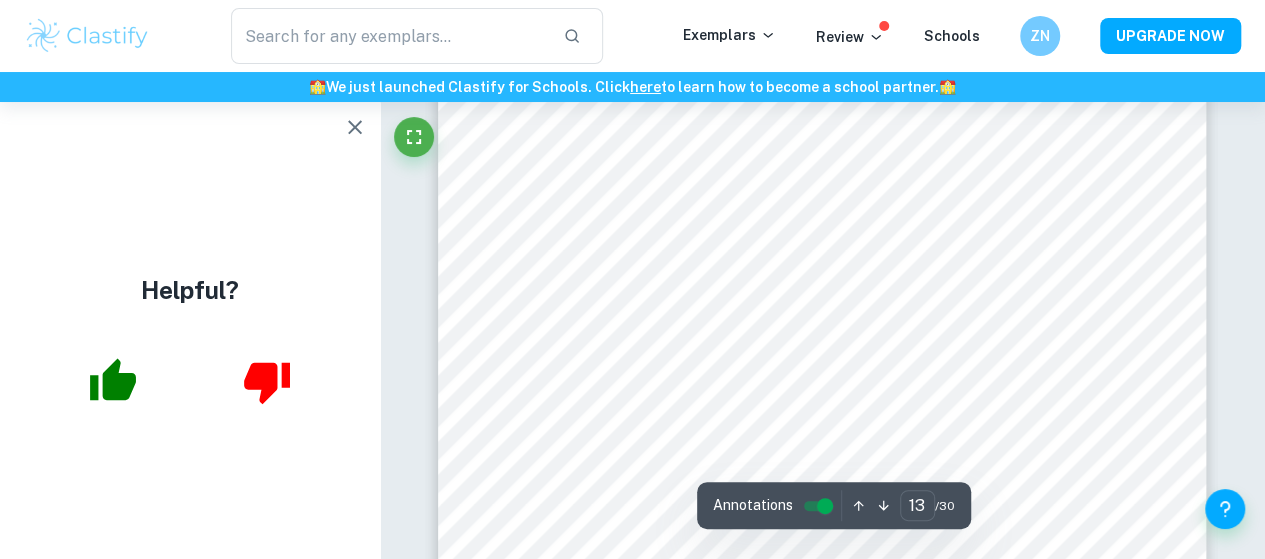 scroll, scrollTop: 12523, scrollLeft: 0, axis: vertical 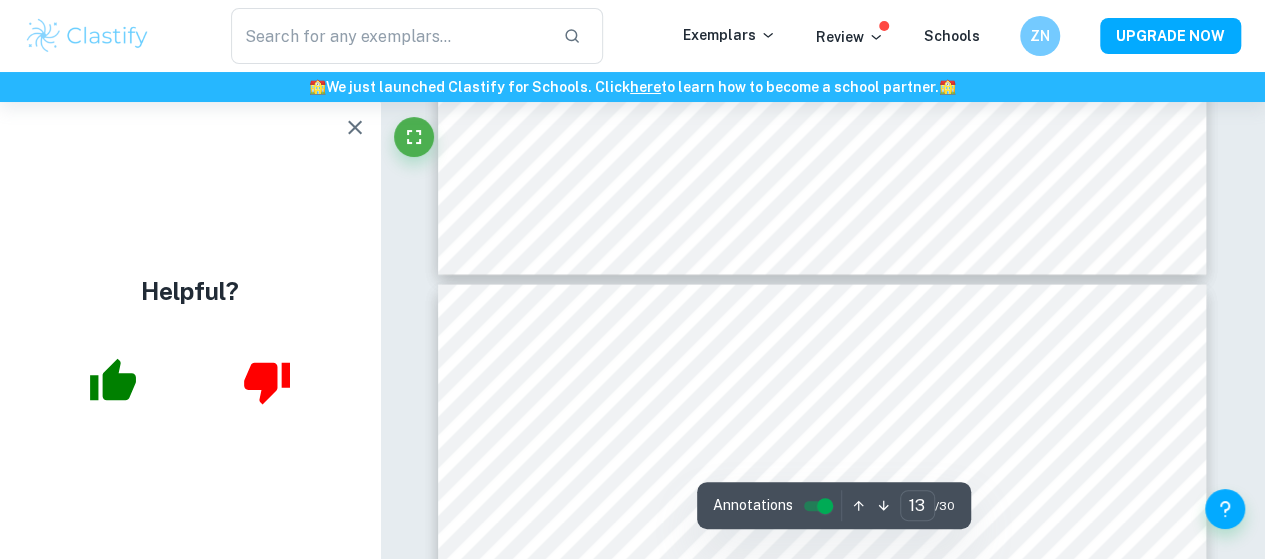 type on "14" 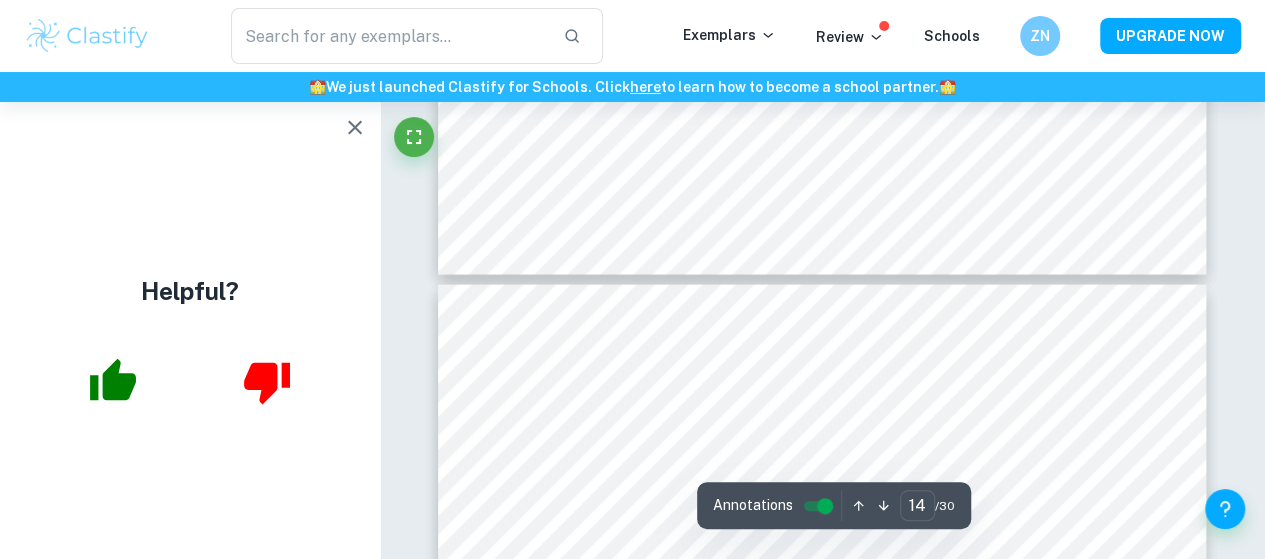 scroll, scrollTop: 13256, scrollLeft: 0, axis: vertical 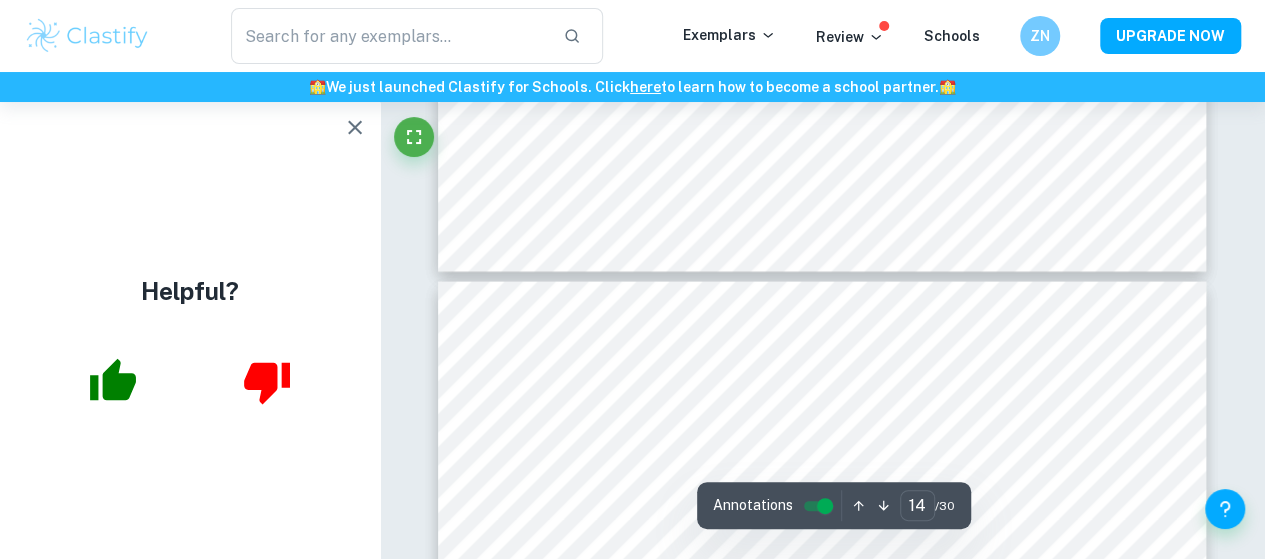 click at bounding box center [822, -219] 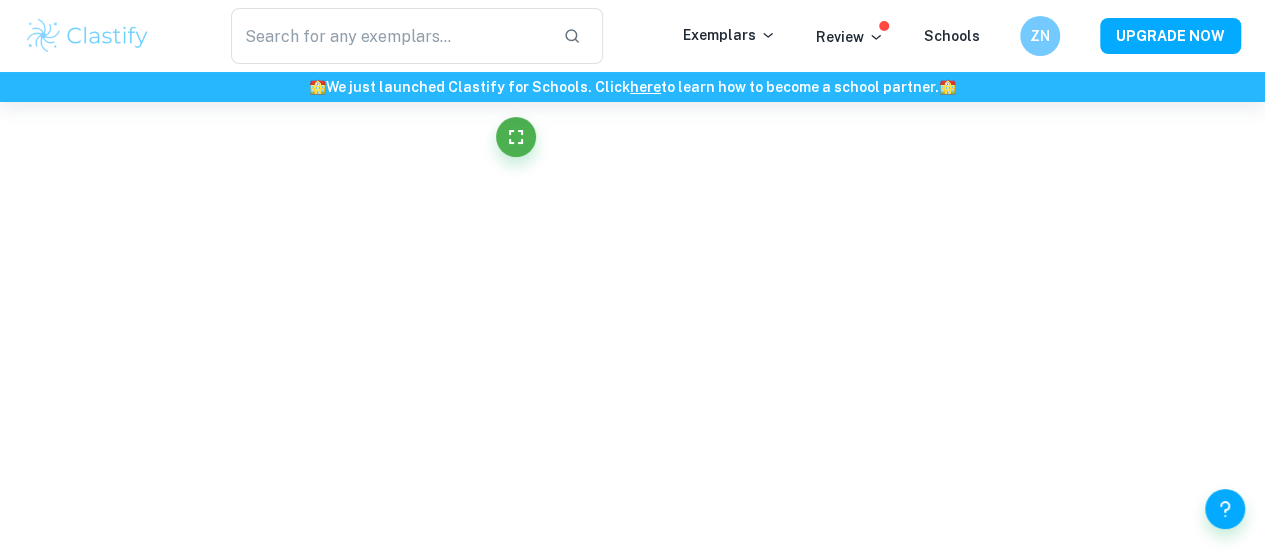 scroll, scrollTop: 12732, scrollLeft: 0, axis: vertical 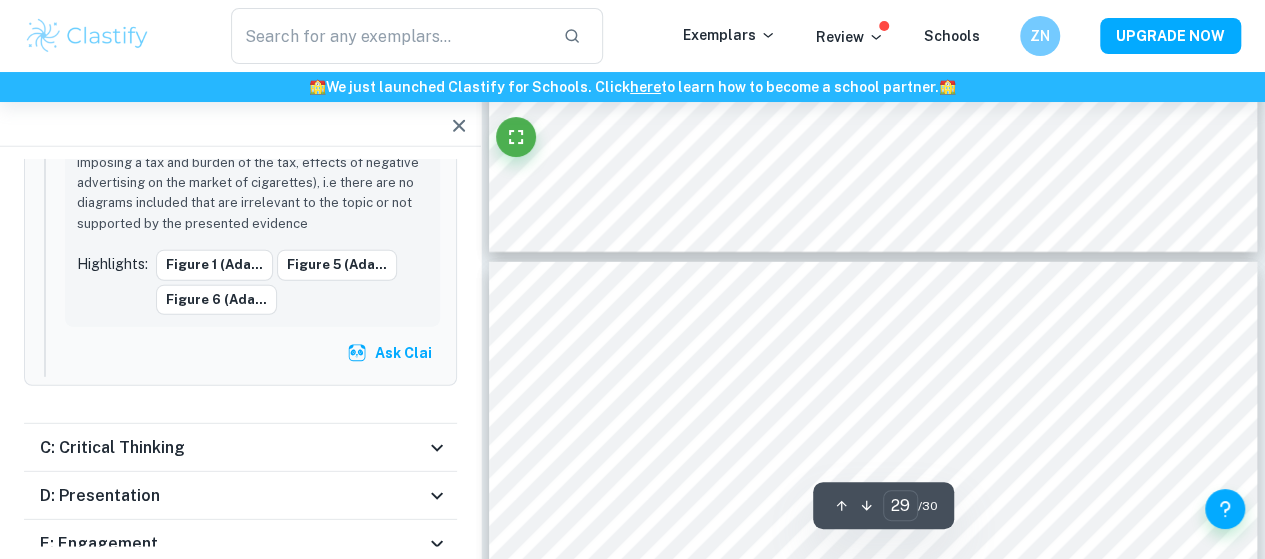 type on "30" 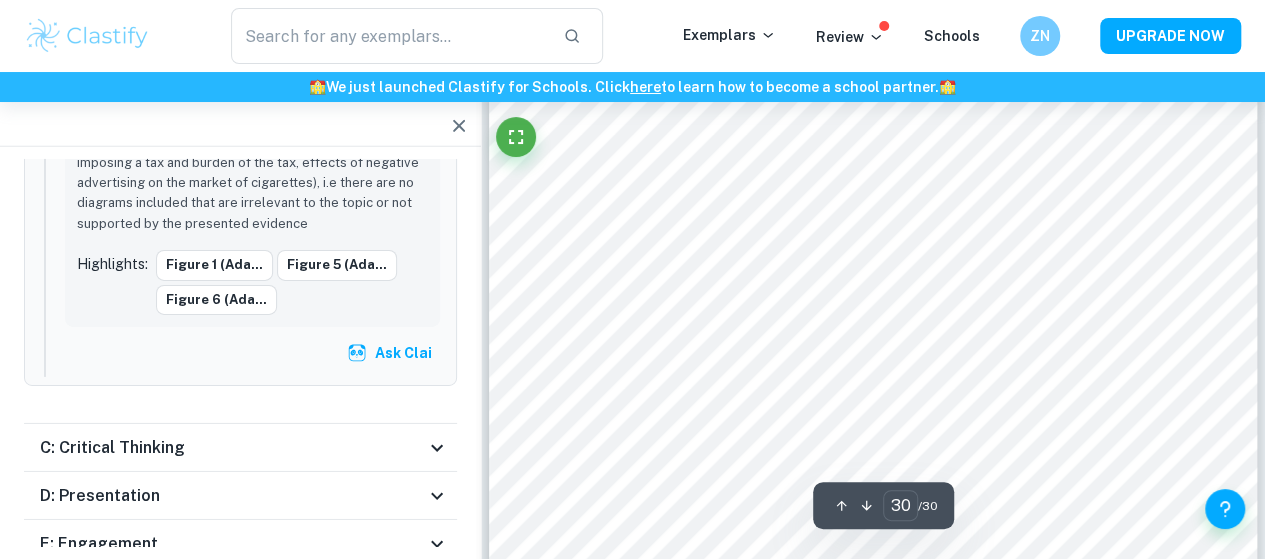 scroll, scrollTop: 30038, scrollLeft: 0, axis: vertical 